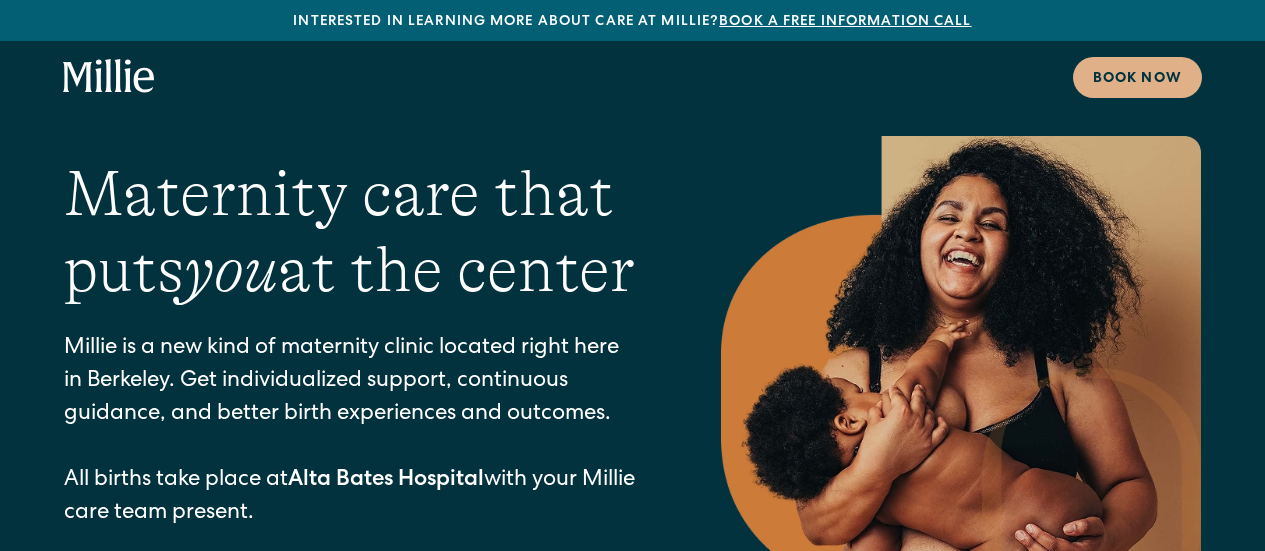 scroll, scrollTop: 0, scrollLeft: 0, axis: both 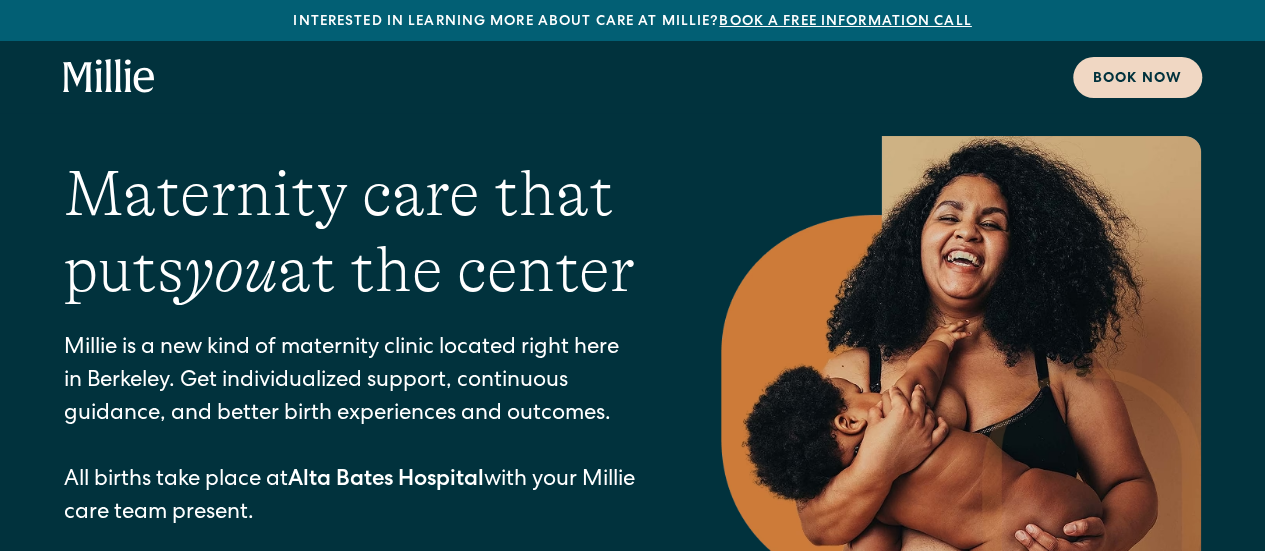 click on "Book now" at bounding box center (1137, 79) 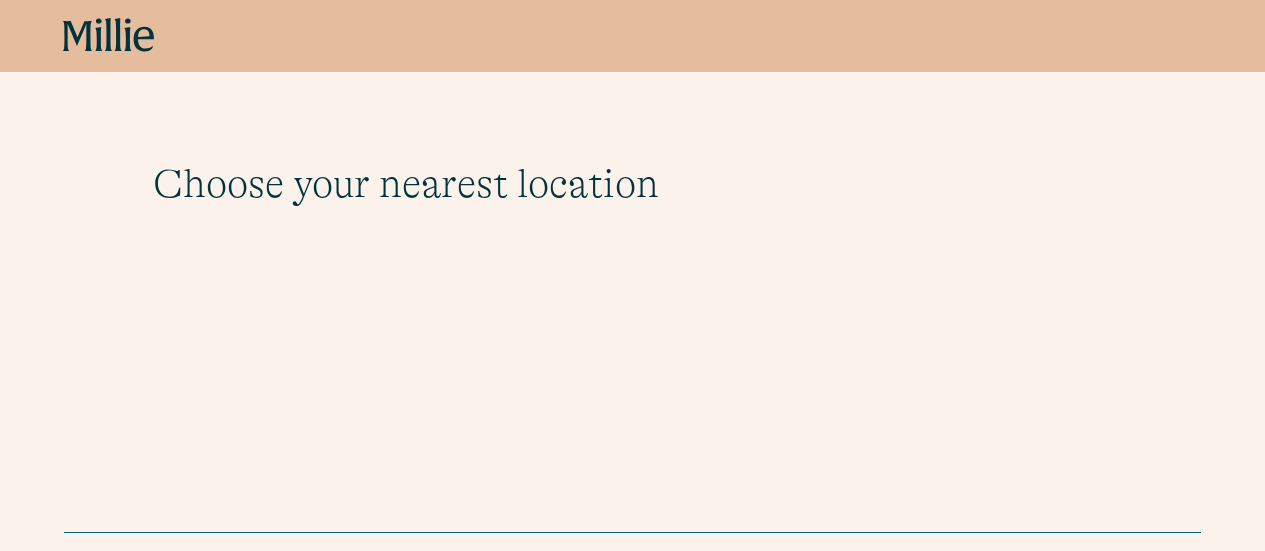 scroll, scrollTop: 0, scrollLeft: 0, axis: both 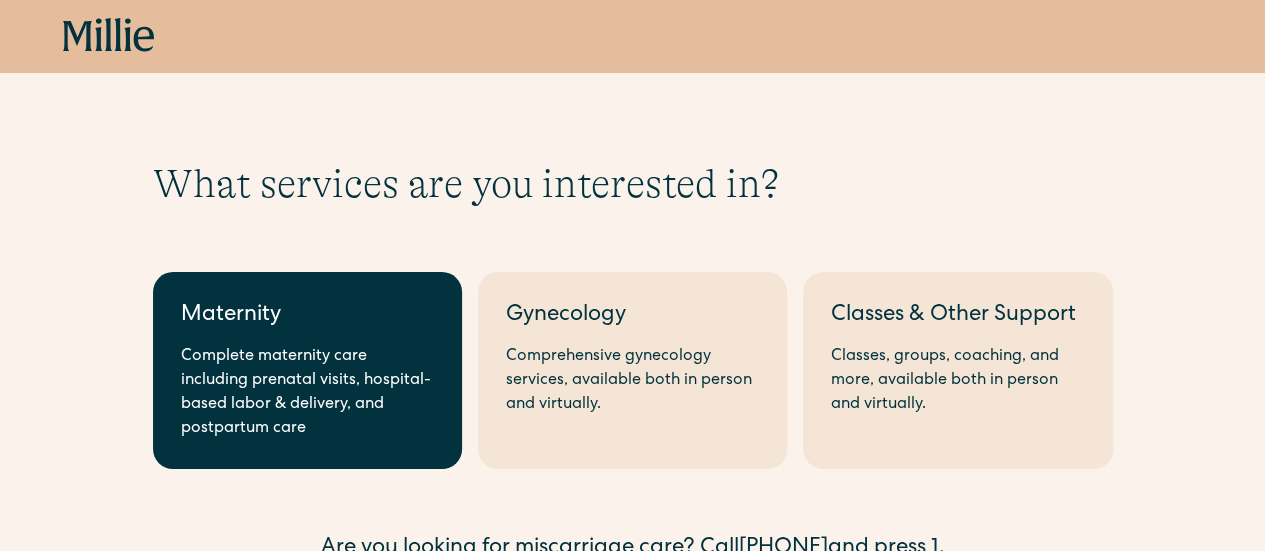 click on "Complete maternity care including prenatal visits, hospital-based labor & delivery, and postpartum care" at bounding box center (307, 393) 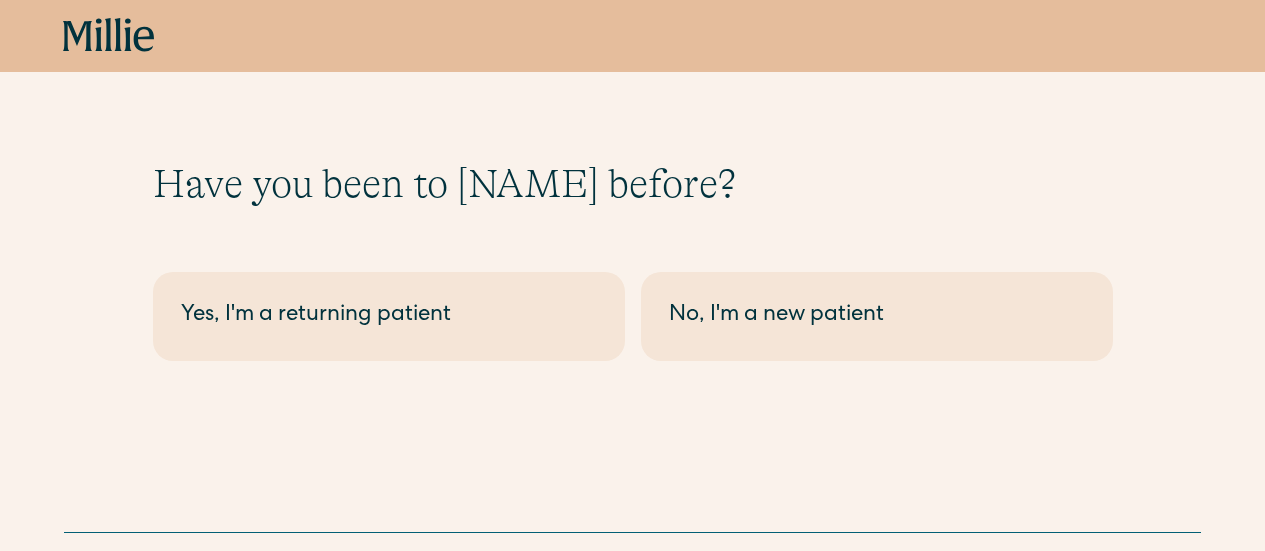 scroll, scrollTop: 0, scrollLeft: 0, axis: both 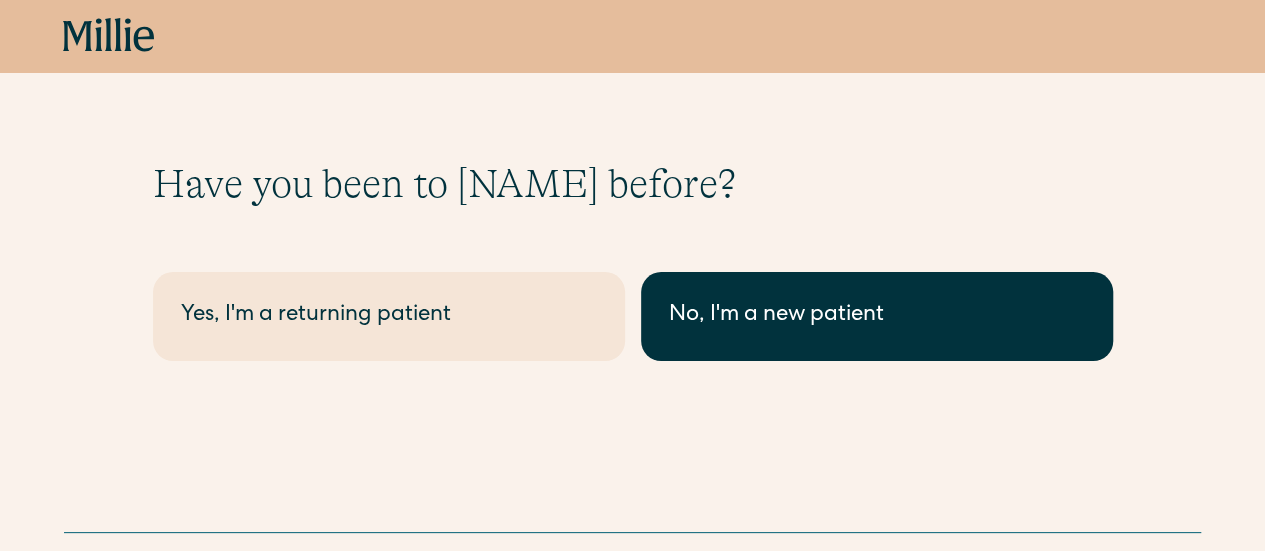 click on "No, I'm a new patient" at bounding box center [877, 316] 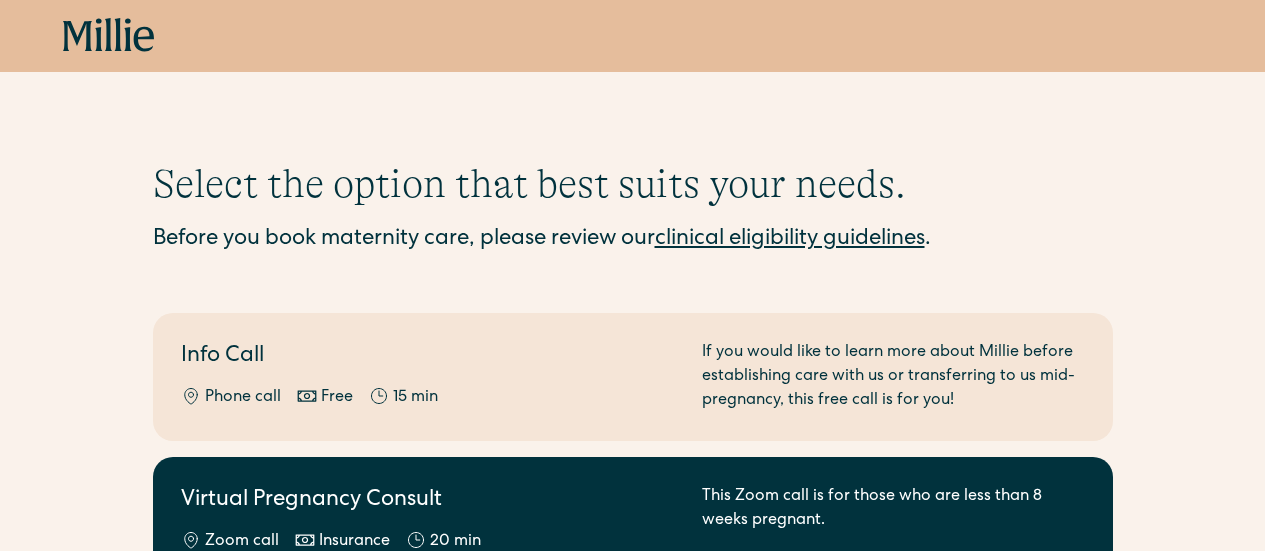 scroll, scrollTop: 0, scrollLeft: 0, axis: both 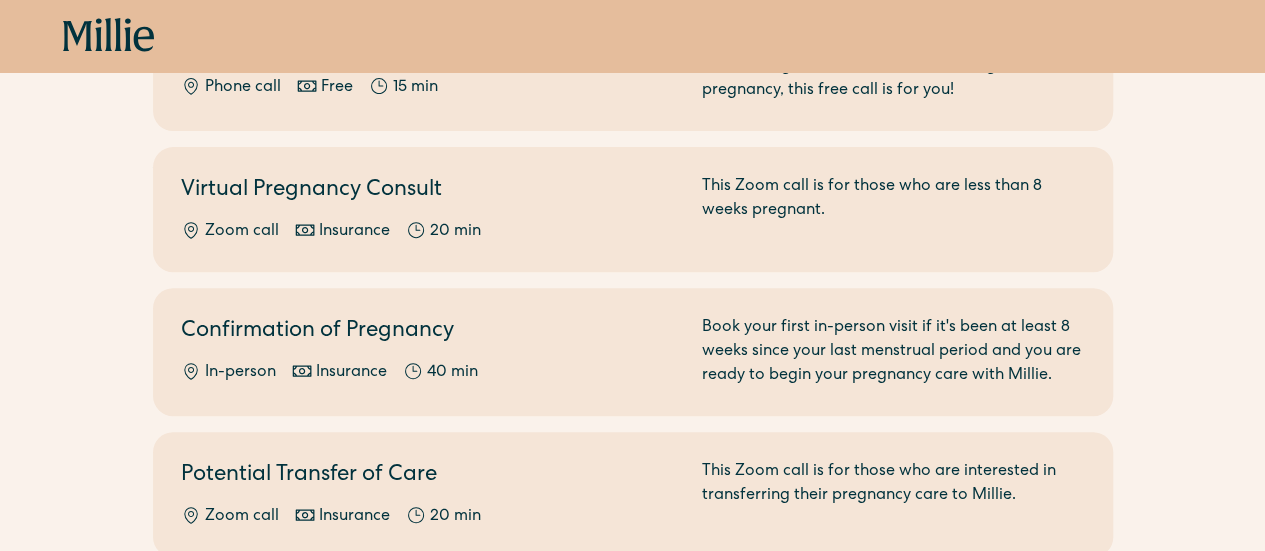 click on "Virtual Pregnancy Consult" at bounding box center [429, 191] 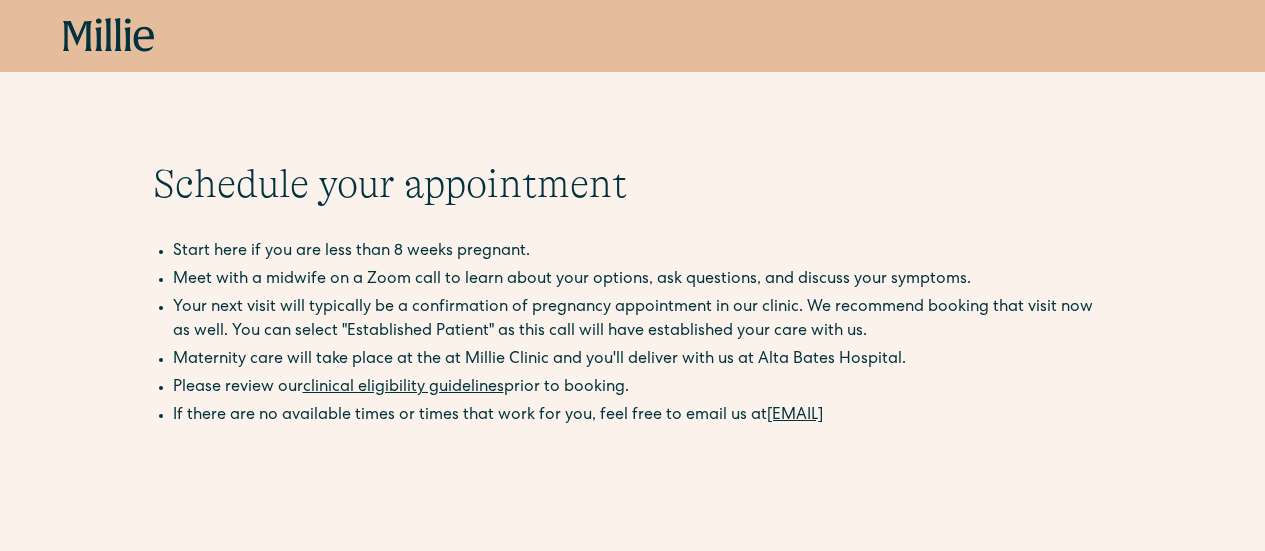 scroll, scrollTop: 0, scrollLeft: 0, axis: both 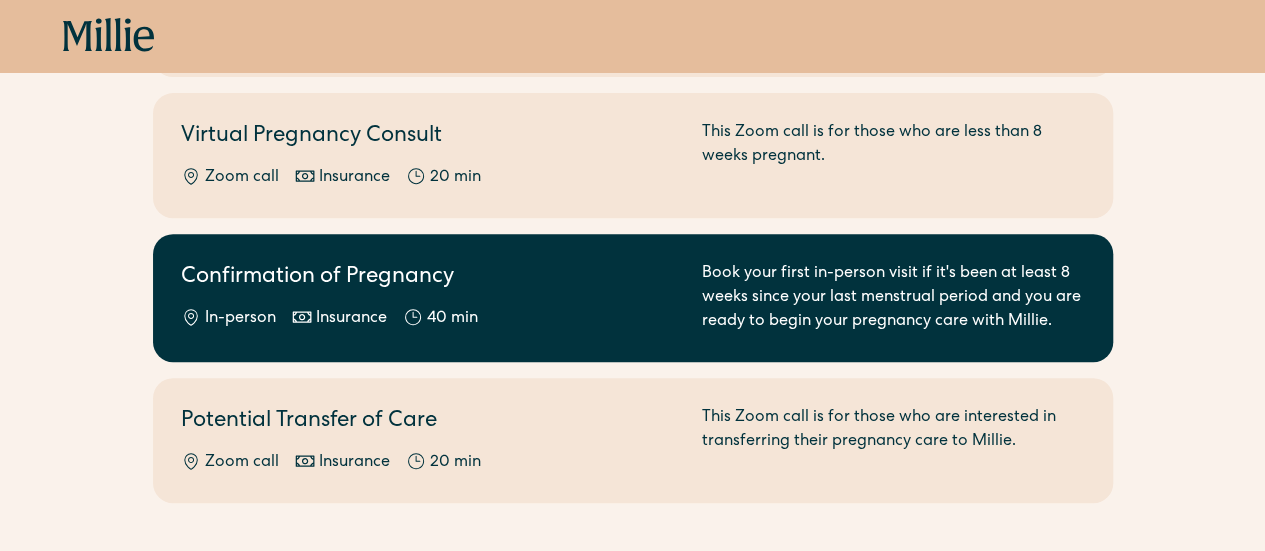 click on "In-person Insurance 40 min" at bounding box center [429, 319] 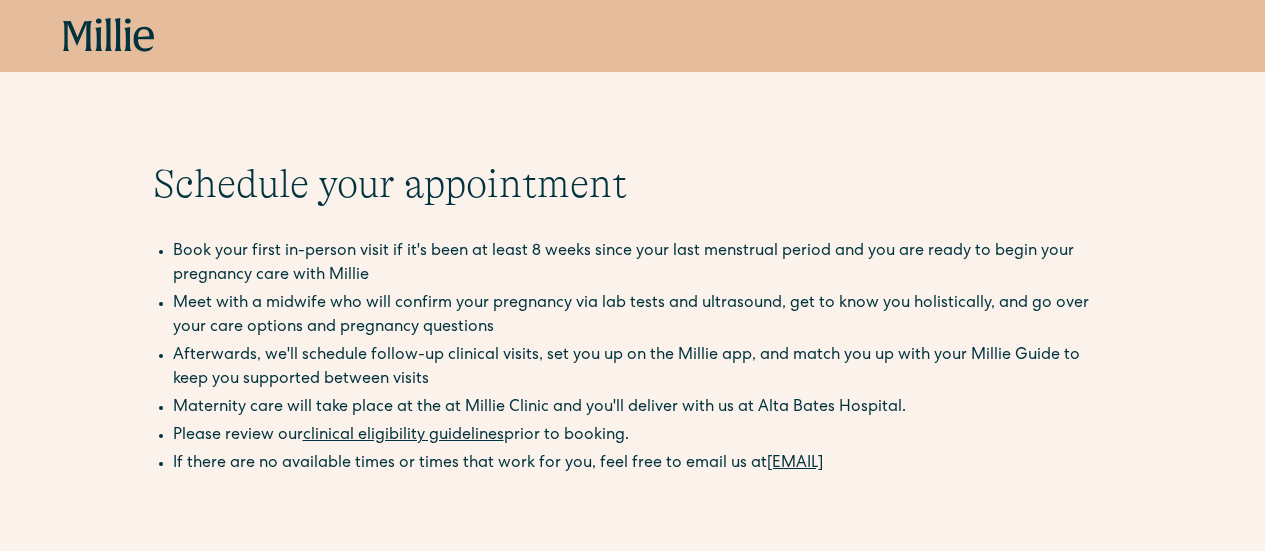 scroll, scrollTop: 0, scrollLeft: 0, axis: both 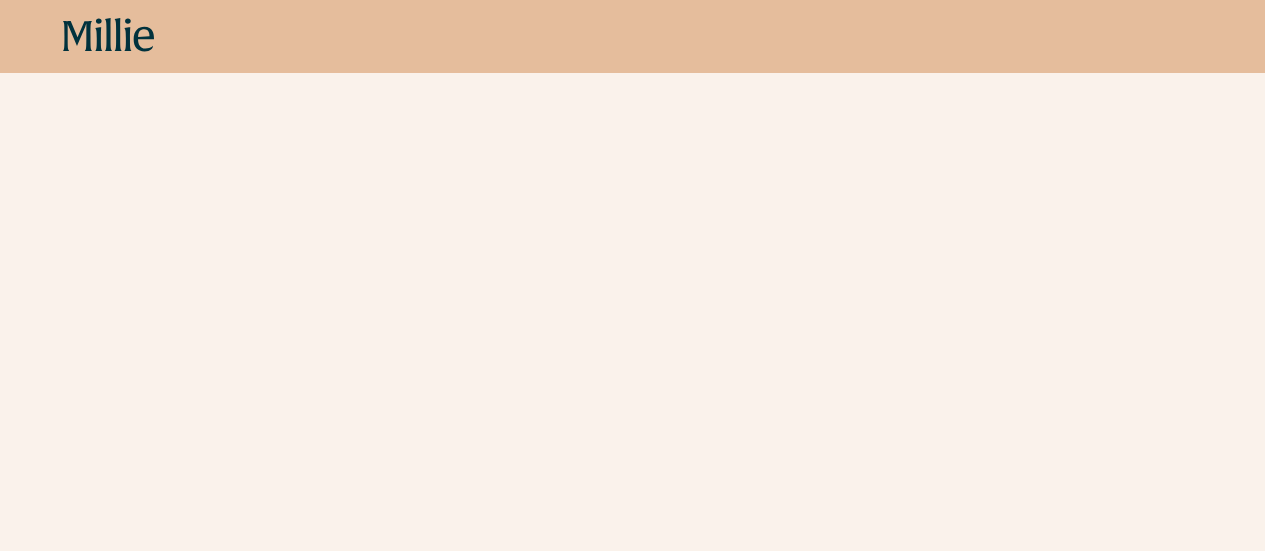 click on "Schedule your appointment Book your first in-person visit if it's been at least 8 weeks since your last menstrual period and you are ready to begin your pregnancy care with Millie Meet with a midwife who will confirm your pregnancy via lab tests and ultrasound, get to know you holistically, and go over your care options and pregnancy questions  Afterwards, we'll schedule follow-up clinical visits, set you up on the Millie app, and match you up with your Millie Guide to keep you supported between visits  This below only shows on maternity + location Maternity care will take place at the at Millie Clinic and you'll deliver with us at Alta Bates Hospital. Please review our  clinical eligibility guidelines  prior to booking. Maternity care will take place at the at Millie Clinic and you'll deliver with us at Good Samaritan Hospital. Please review our  clinical eligibility guidelines  prior to booking. If there are no available times or times that work for you, feel free to email us at  support@millieclinic.com" at bounding box center [632, 478] 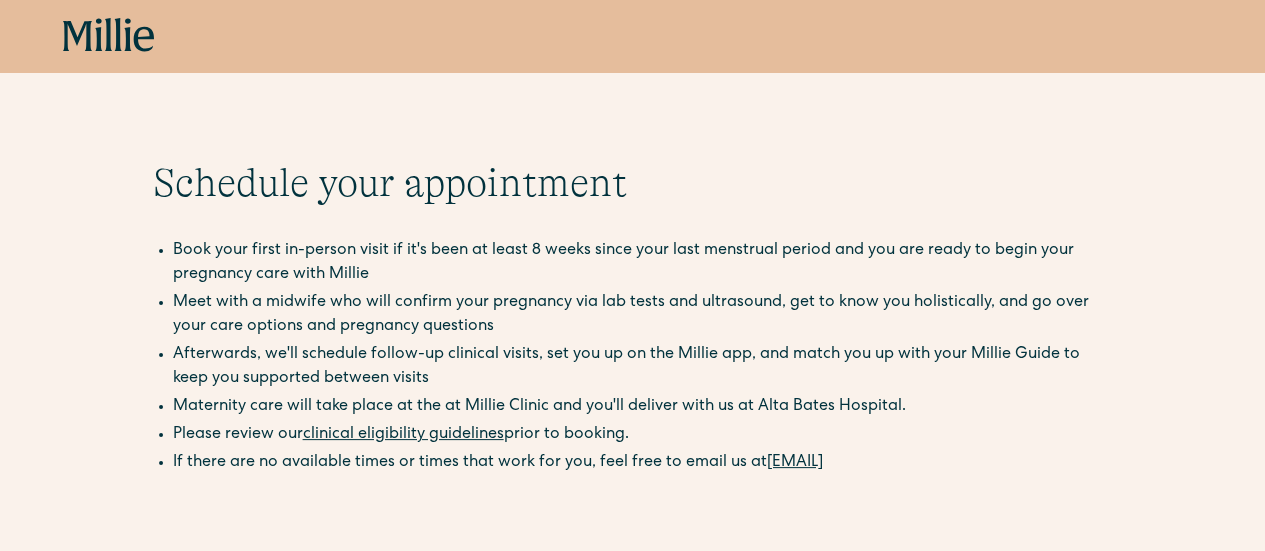 scroll, scrollTop: 4, scrollLeft: 0, axis: vertical 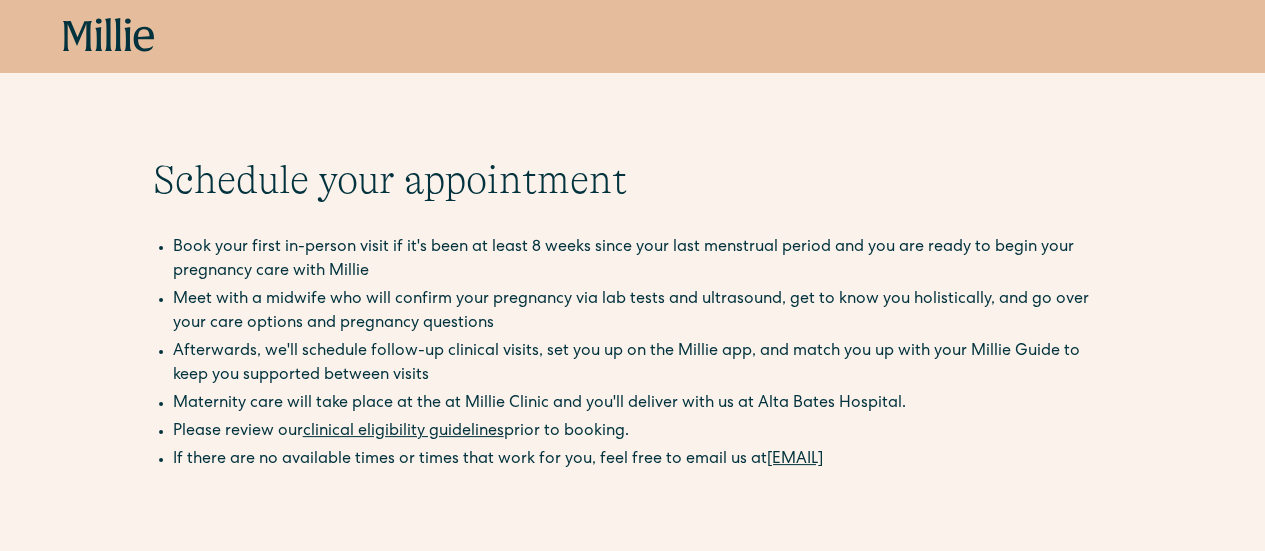 click 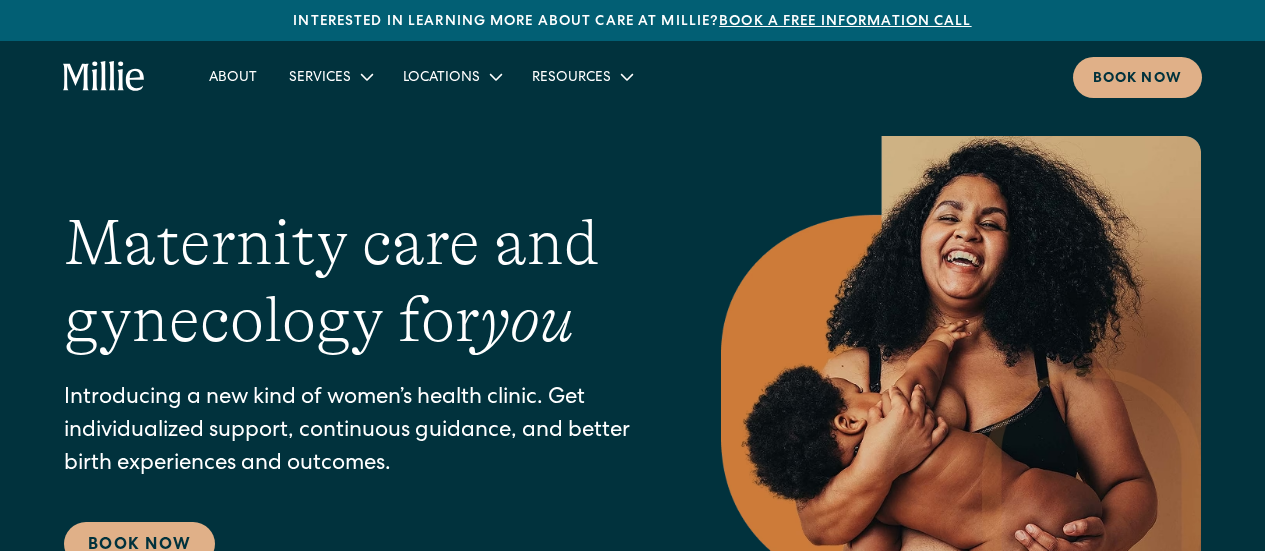 scroll, scrollTop: 0, scrollLeft: 0, axis: both 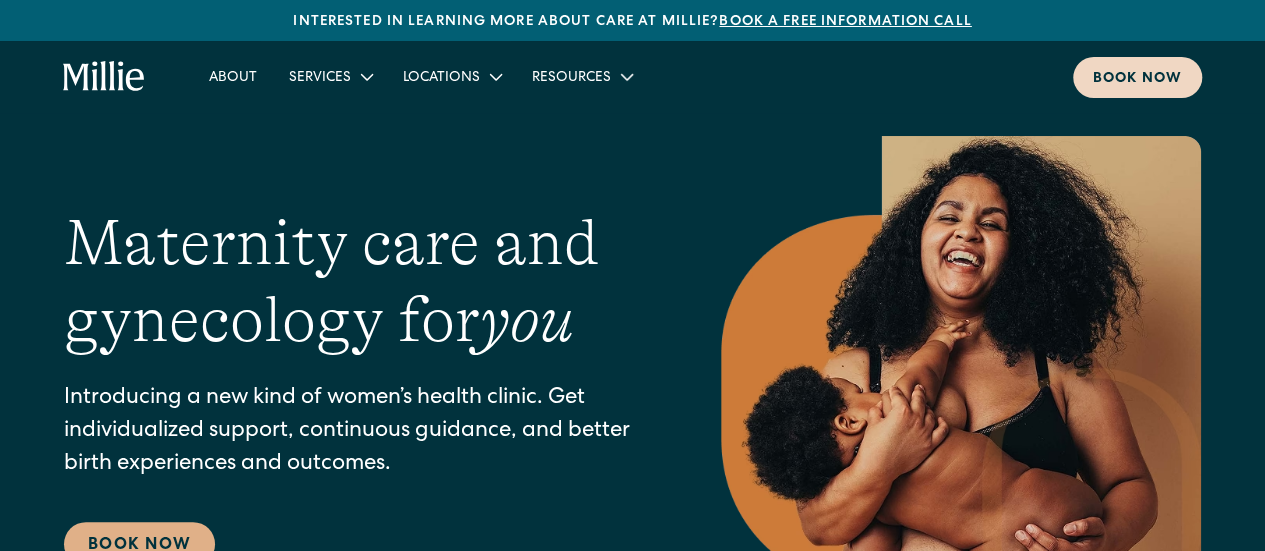 click on "Book now" at bounding box center [1137, 79] 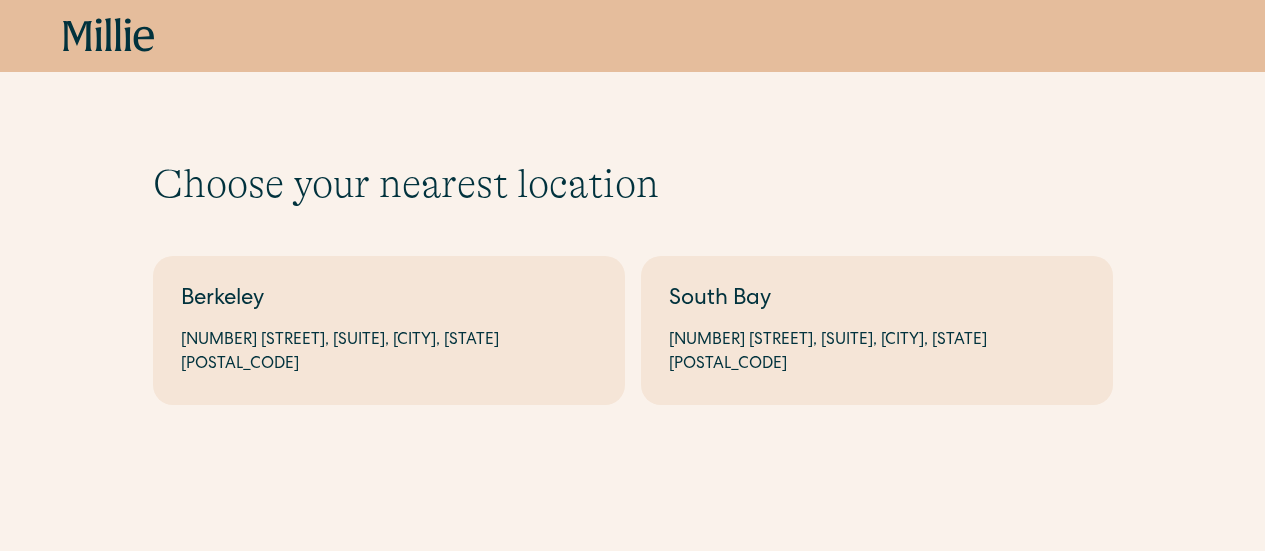 scroll, scrollTop: 0, scrollLeft: 0, axis: both 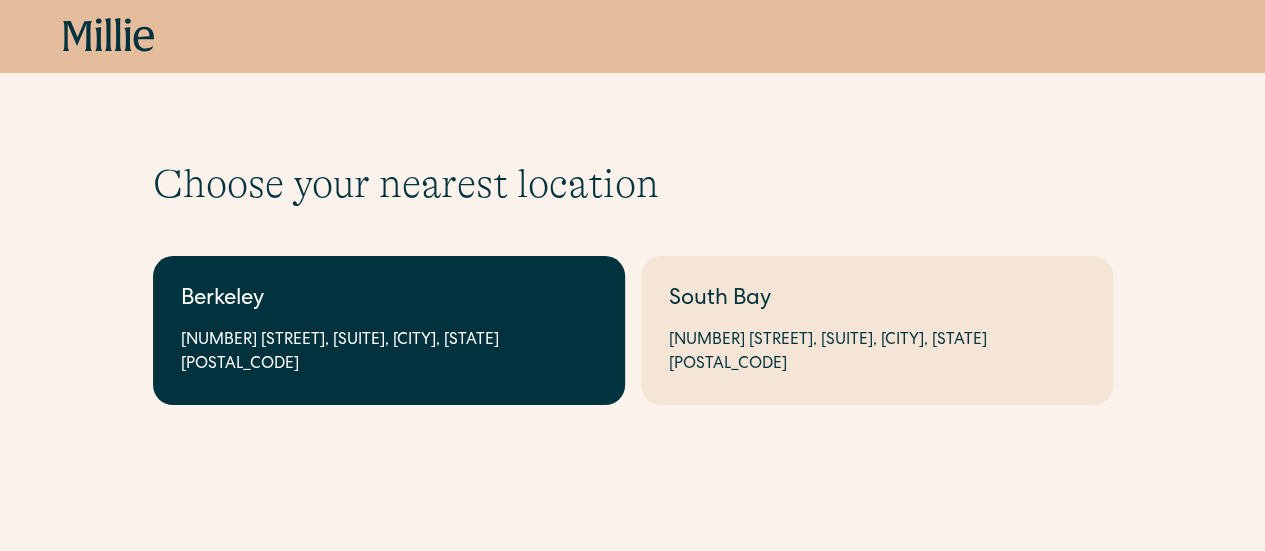 click on "Berkeley 2999 Regent St, Suite 524, Berkeley, CA 94705" at bounding box center [389, 330] 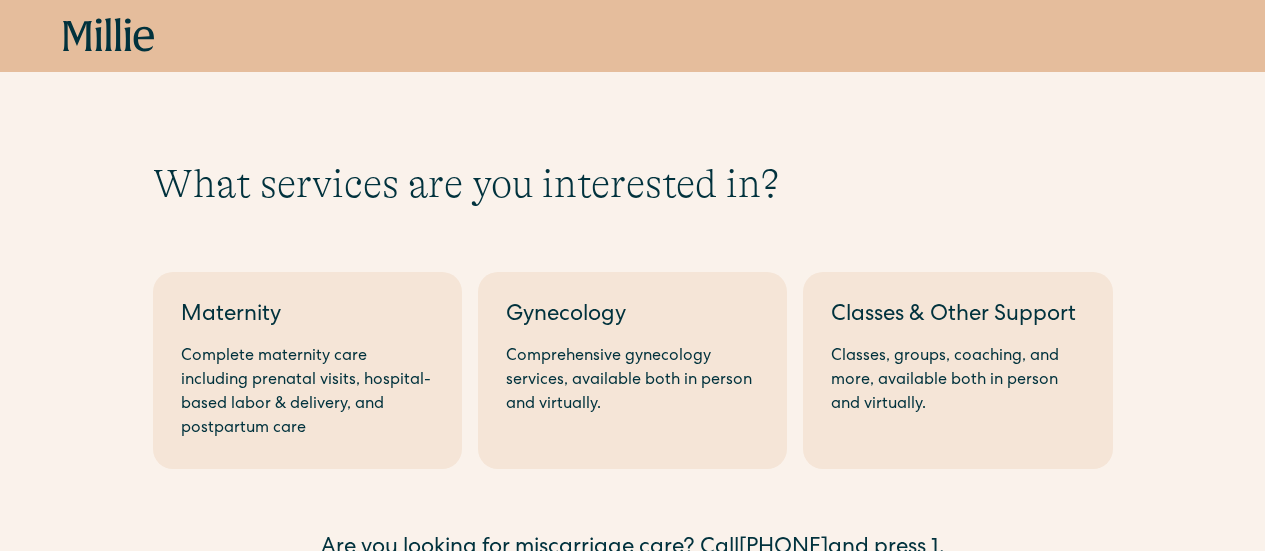 scroll, scrollTop: 0, scrollLeft: 0, axis: both 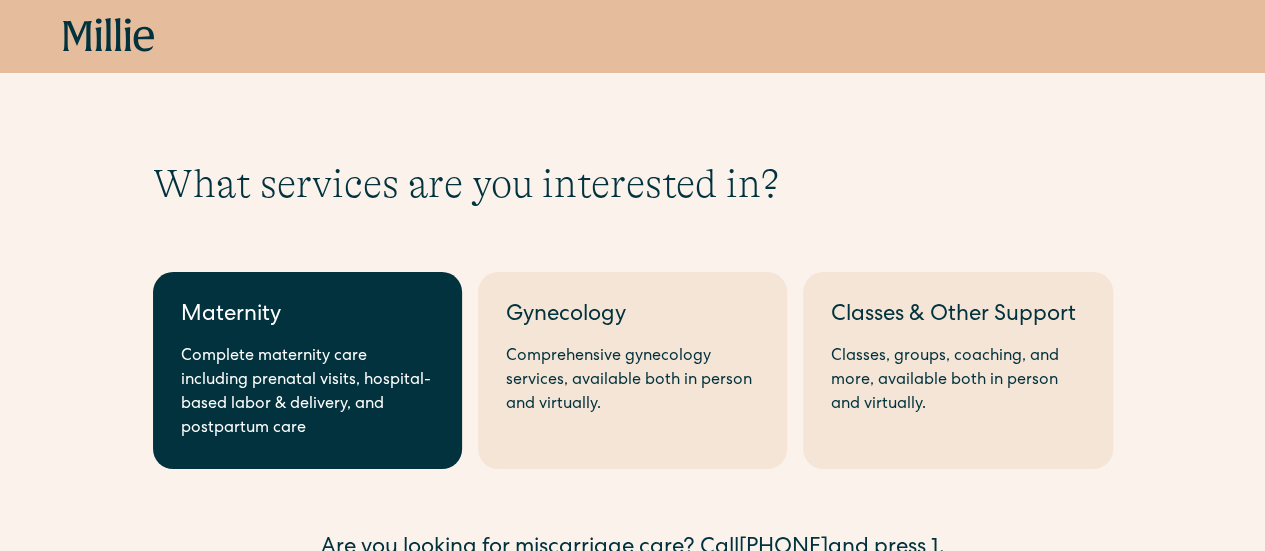 click on "Maternity" at bounding box center [307, 316] 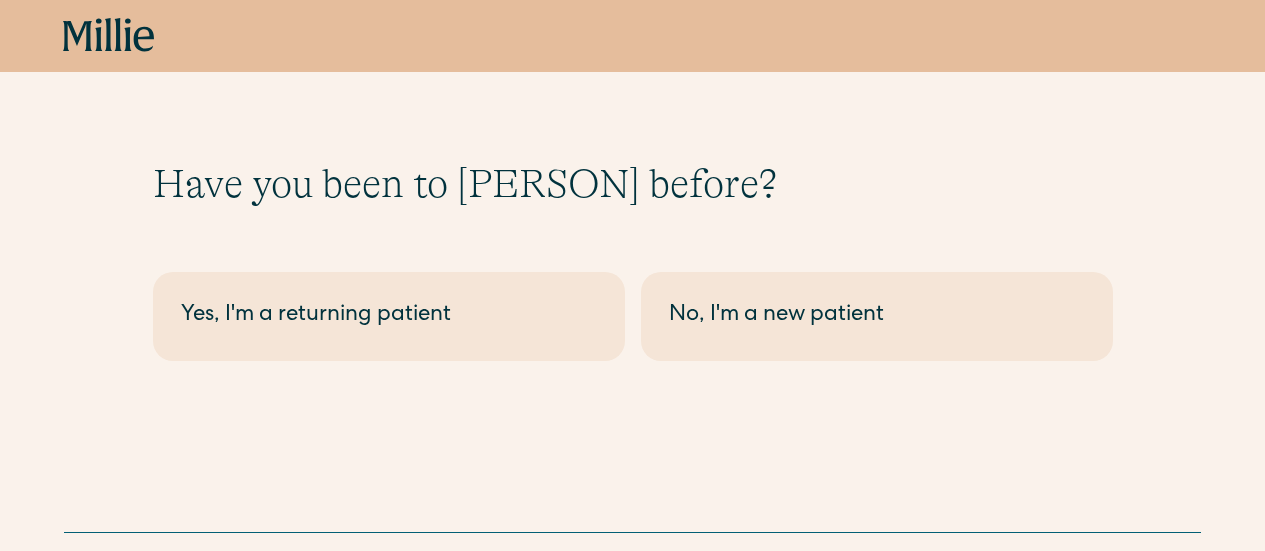 scroll, scrollTop: 0, scrollLeft: 0, axis: both 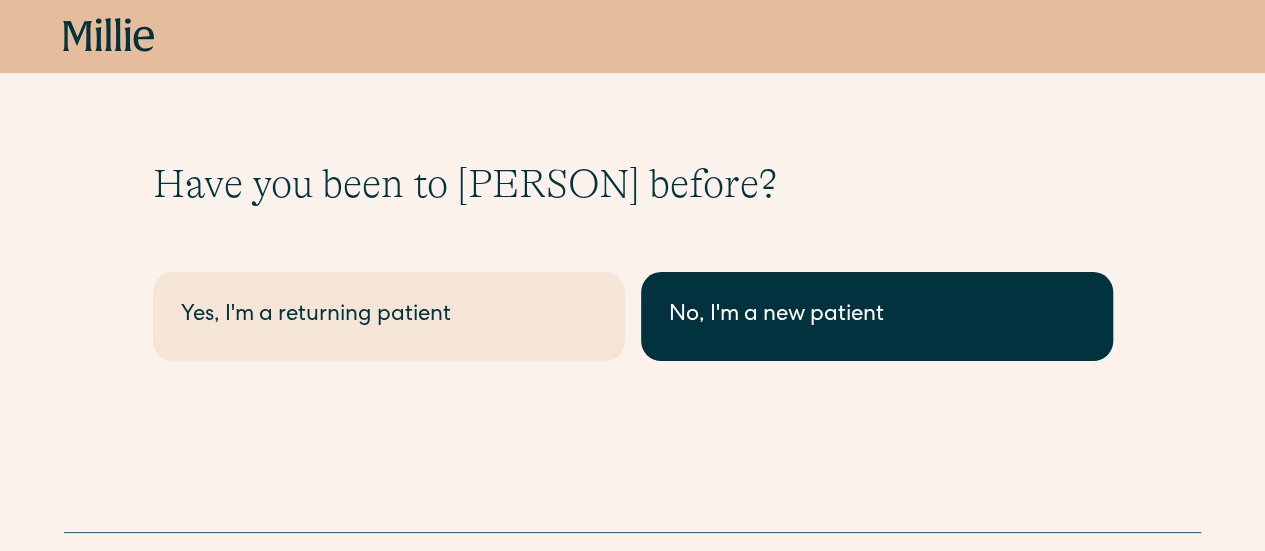 click on "No, I'm a new patient" at bounding box center [877, 316] 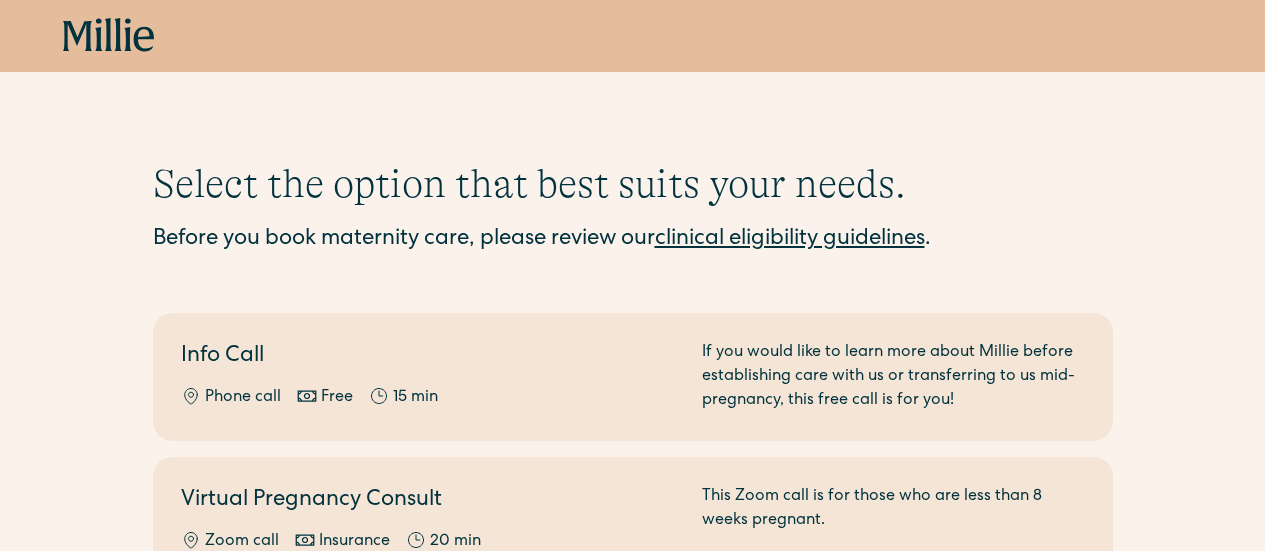scroll, scrollTop: 0, scrollLeft: 0, axis: both 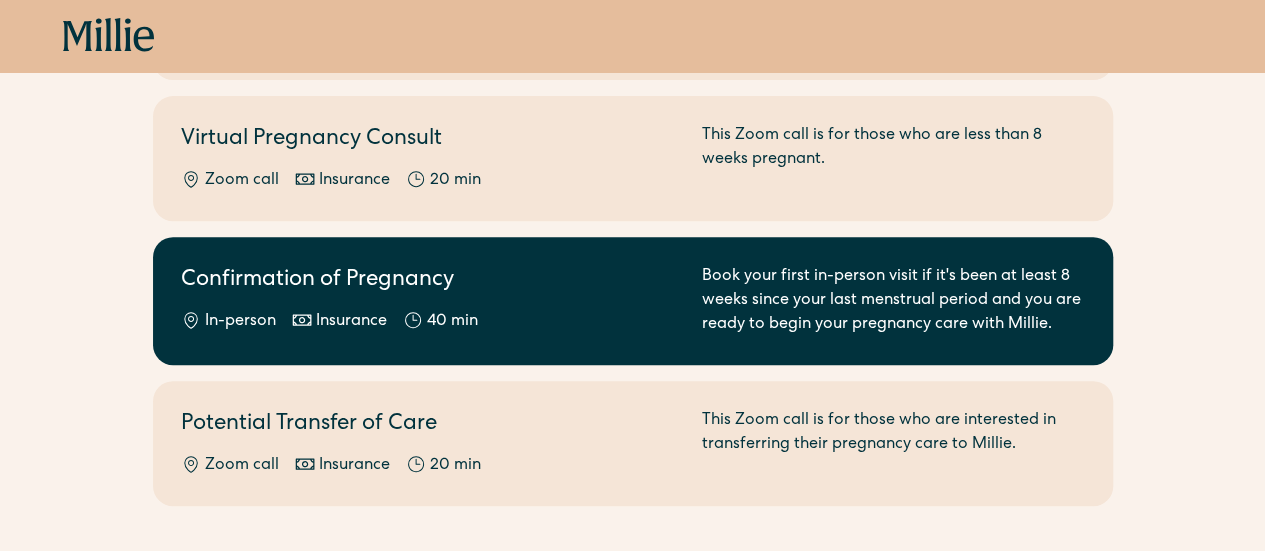 click on "Confirmation of Pregnancy In-person Insurance 40 min Book your first in-person visit if it's been at least 8 weeks since your last menstrual period and you are ready to begin your pregnancy care with Millie." at bounding box center (633, 301) 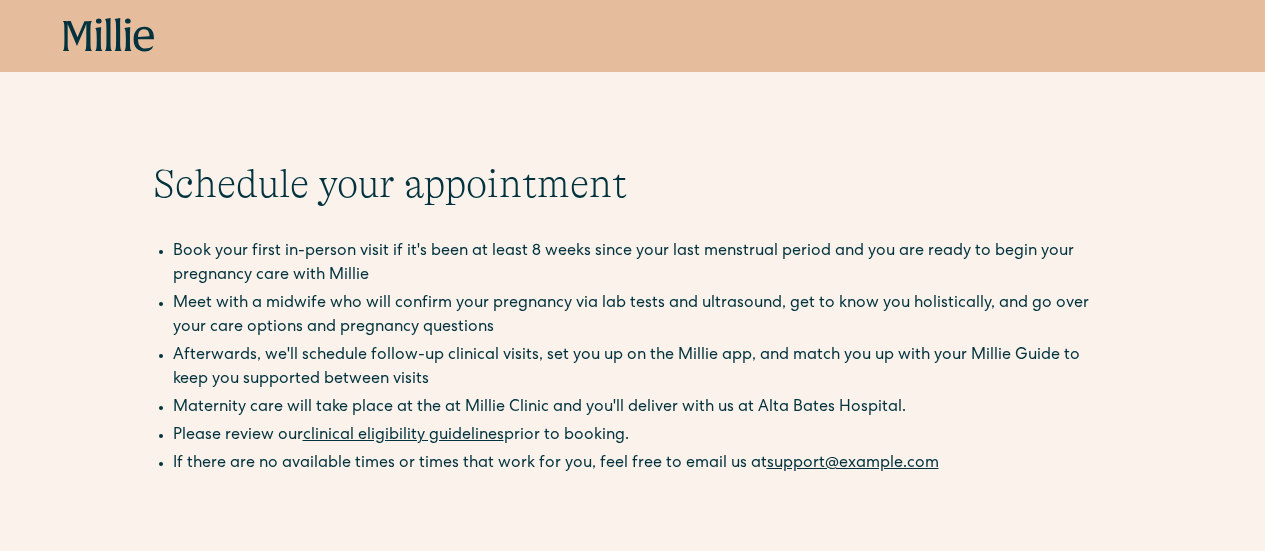 scroll, scrollTop: 0, scrollLeft: 0, axis: both 